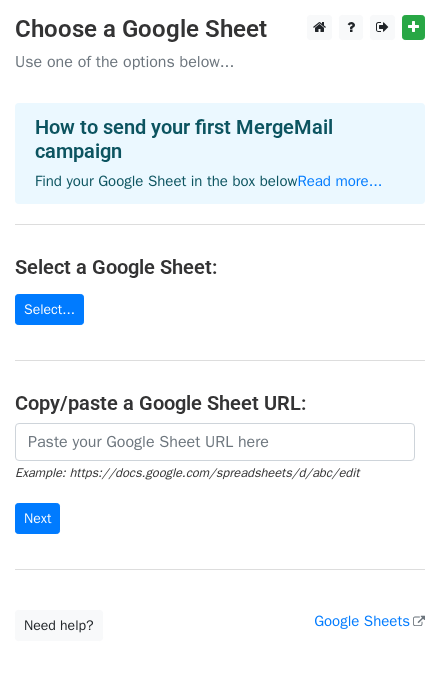 scroll, scrollTop: 0, scrollLeft: 0, axis: both 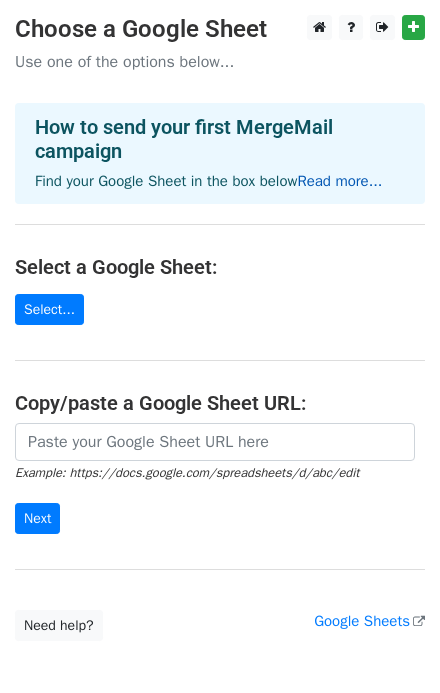 click on "Read more..." at bounding box center (339, 181) 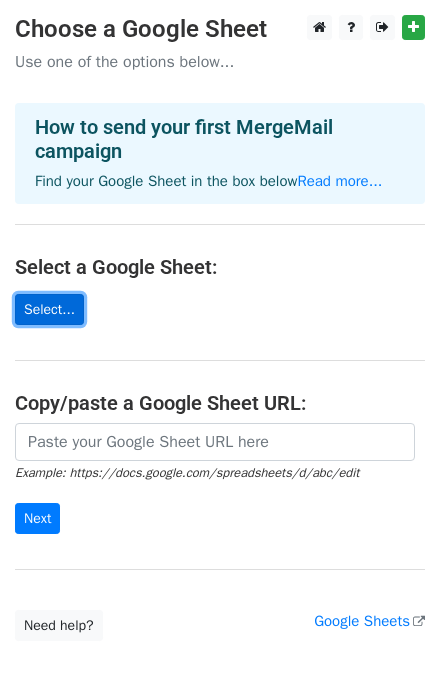 click on "Select..." at bounding box center (49, 309) 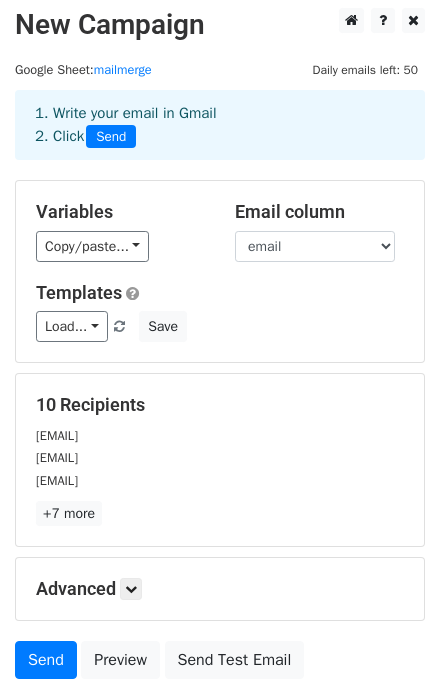 scroll, scrollTop: 0, scrollLeft: 0, axis: both 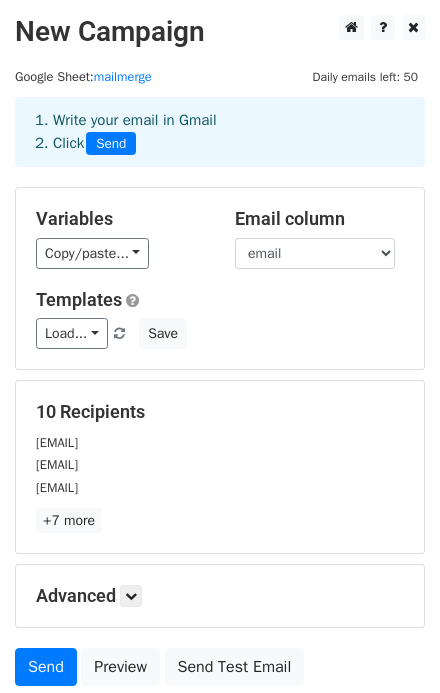 click on "Templates
Load...
No templates saved
Save" at bounding box center (220, 319) 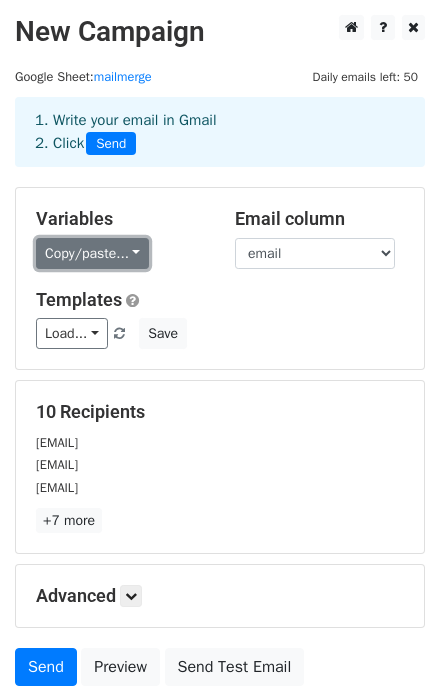 click on "Copy/paste..." at bounding box center (92, 253) 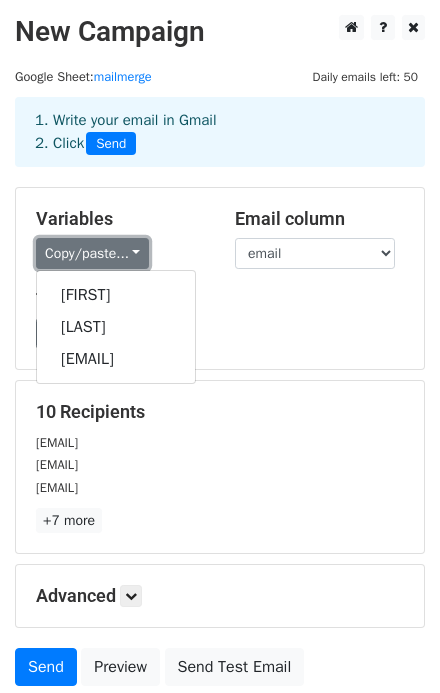click on "Copy/paste..." at bounding box center [92, 253] 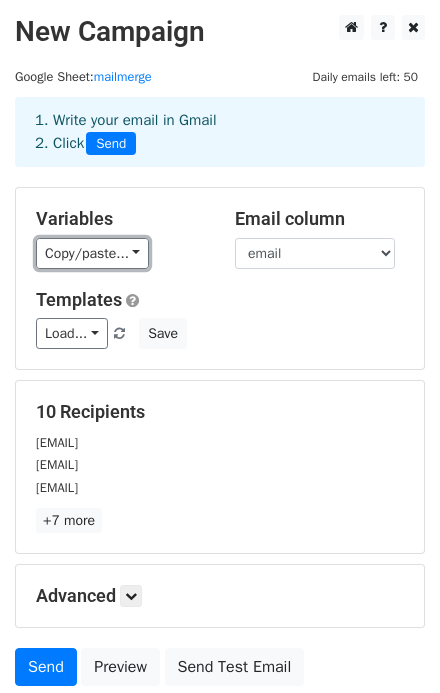 scroll, scrollTop: 42, scrollLeft: 0, axis: vertical 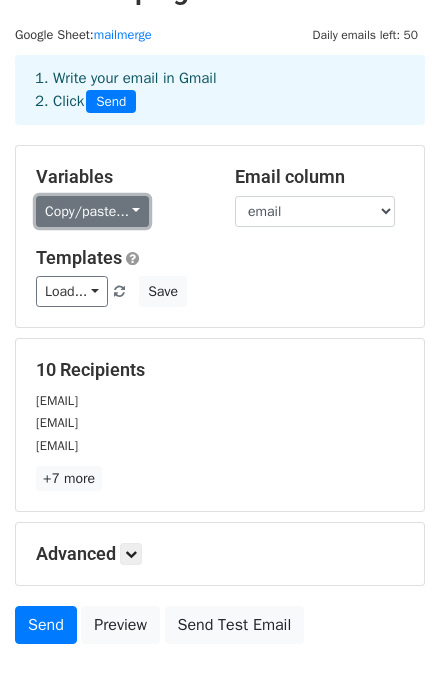 click on "Copy/paste..." at bounding box center (92, 211) 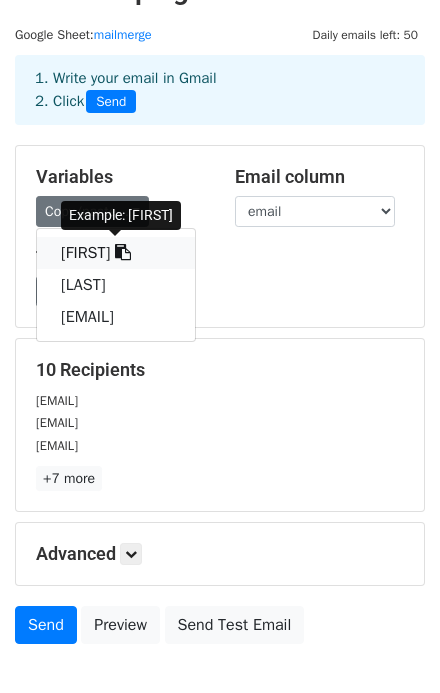 click on "{{firstname}}" at bounding box center [116, 253] 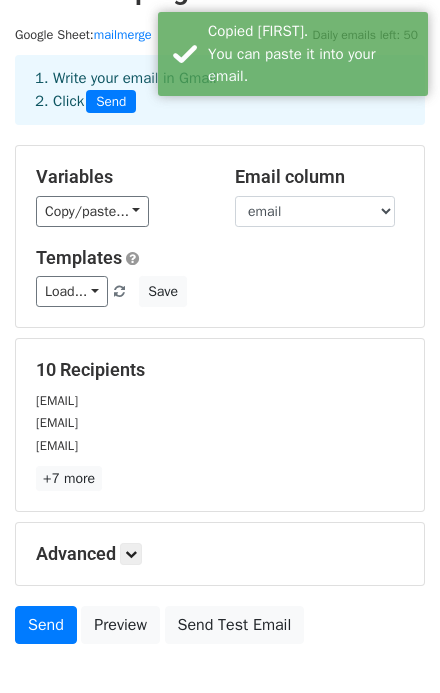 click on "Copy/paste...
{{firstname}}
{{lastname}}
{{email}}" at bounding box center [120, 211] 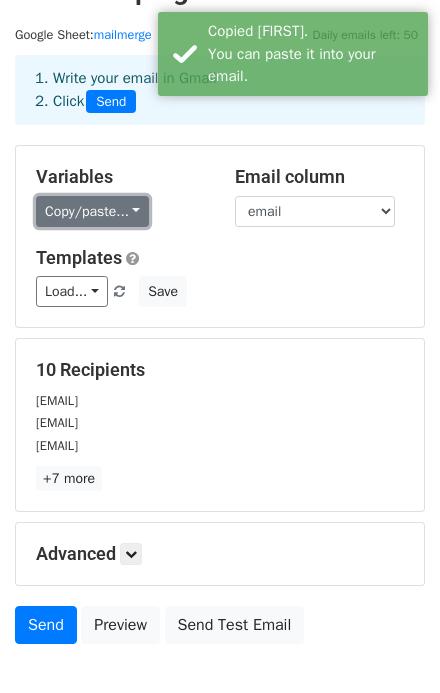 click on "Copy/paste..." at bounding box center (92, 211) 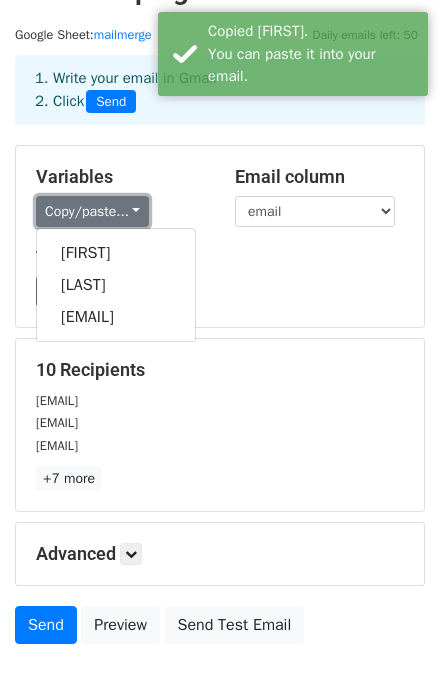 click on "Copy/paste..." at bounding box center [92, 211] 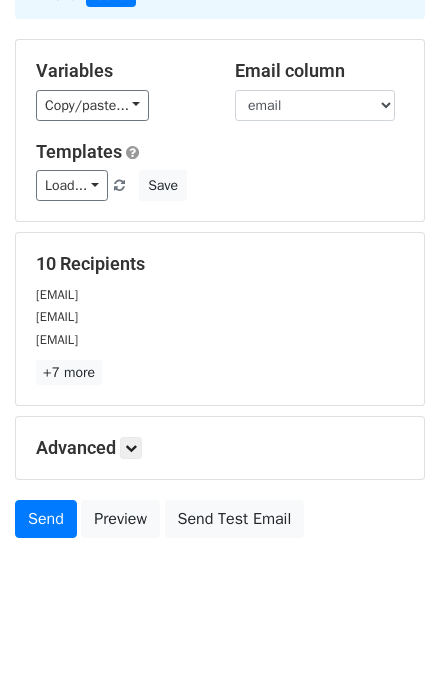 scroll, scrollTop: 160, scrollLeft: 0, axis: vertical 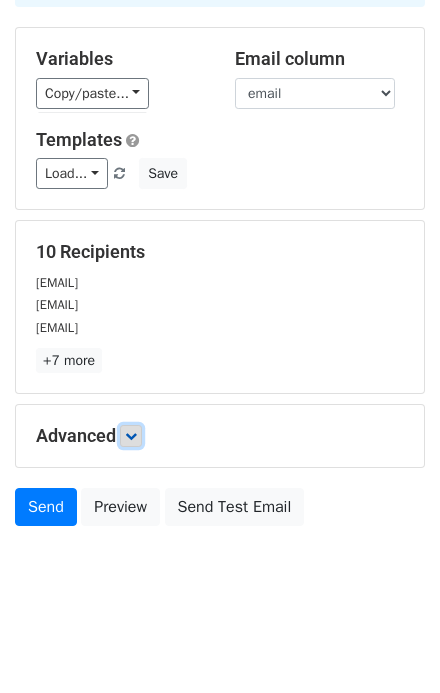 click at bounding box center (131, 436) 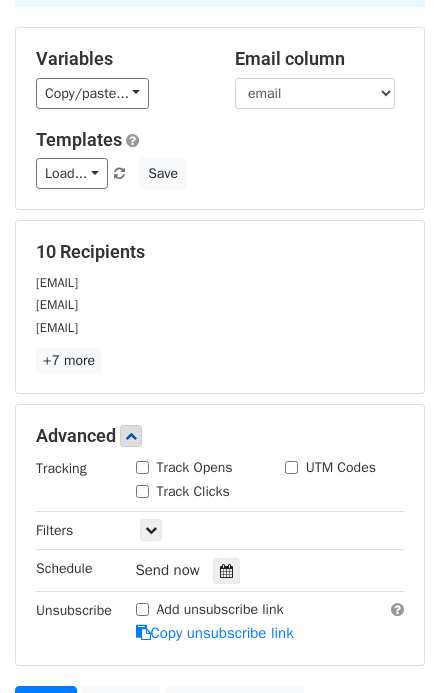 click on "Track Opens" at bounding box center (195, 467) 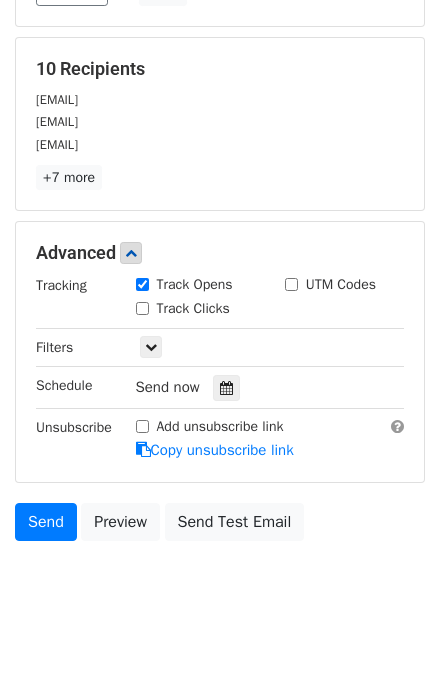 scroll, scrollTop: 355, scrollLeft: 0, axis: vertical 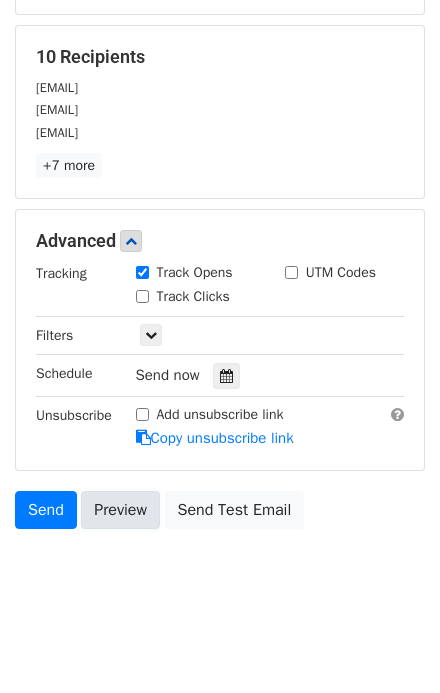click on "Preview" at bounding box center (120, 510) 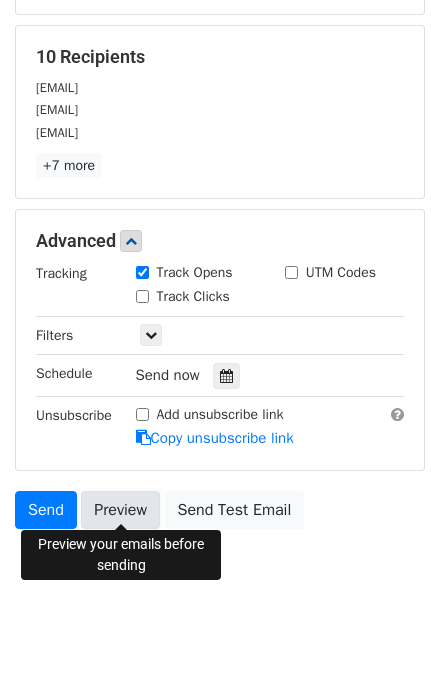 click on "Preview" at bounding box center [120, 510] 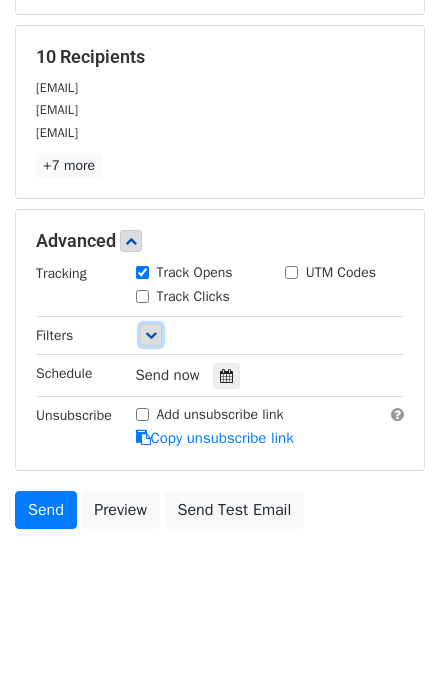 click at bounding box center [151, 335] 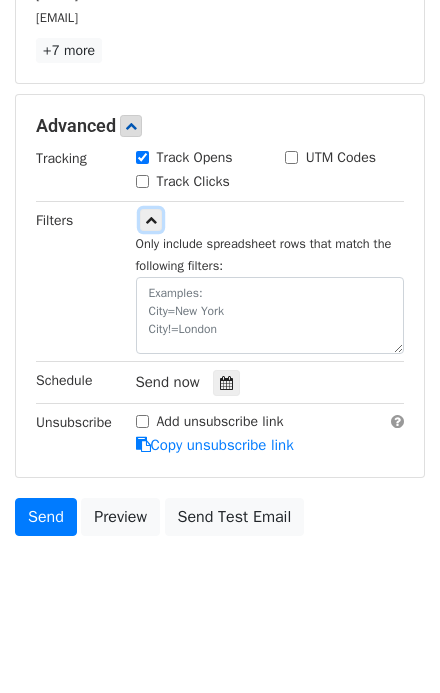 scroll, scrollTop: 477, scrollLeft: 0, axis: vertical 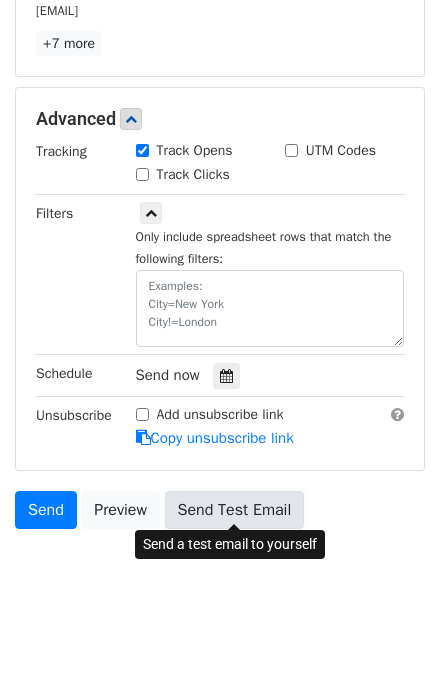 click on "Send Test Email" at bounding box center (235, 510) 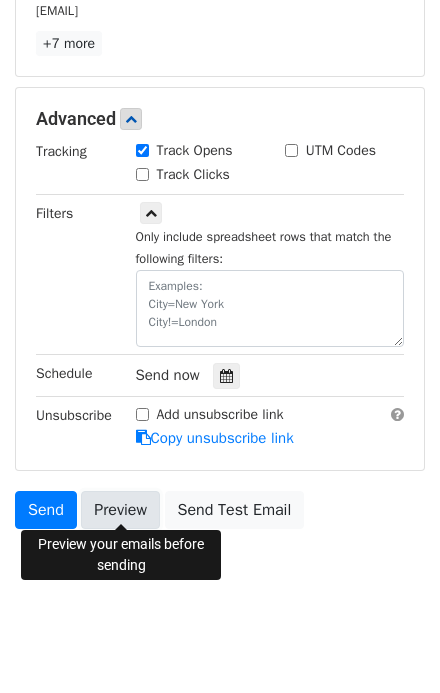 click on "Preview" at bounding box center [120, 510] 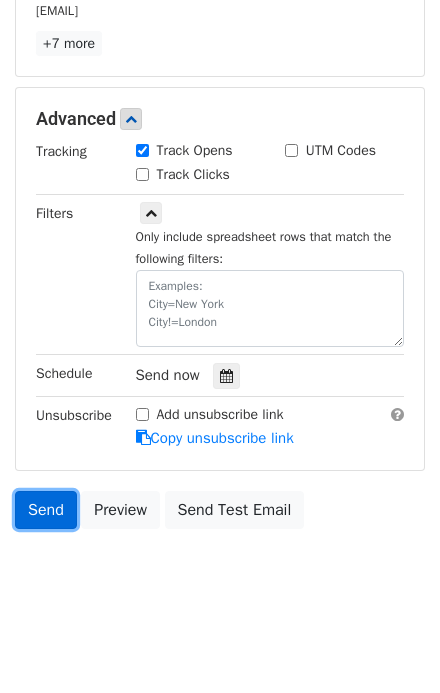 click on "Send" at bounding box center (46, 510) 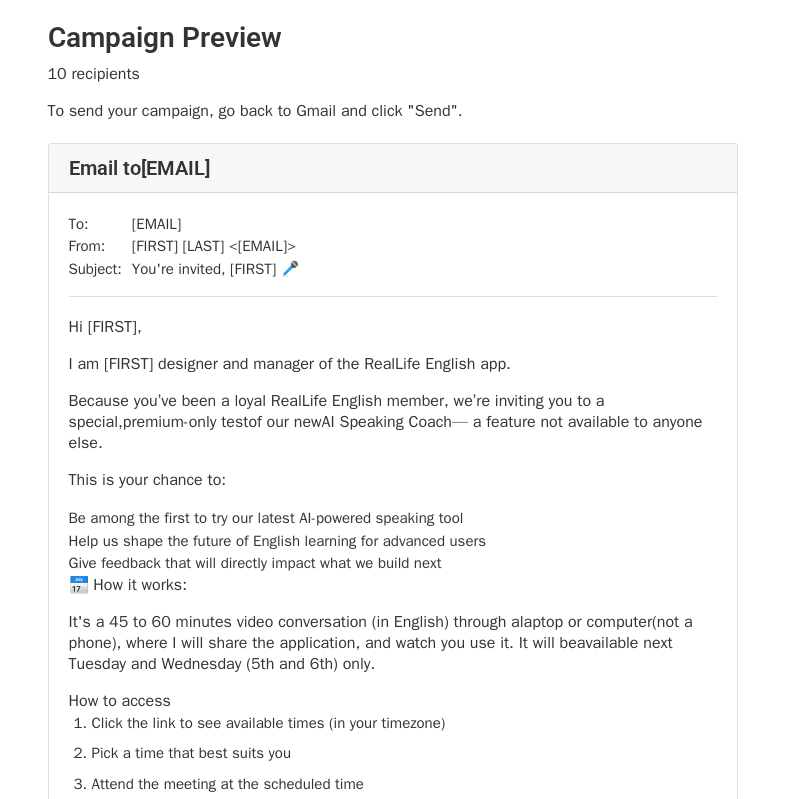 scroll, scrollTop: 0, scrollLeft: 0, axis: both 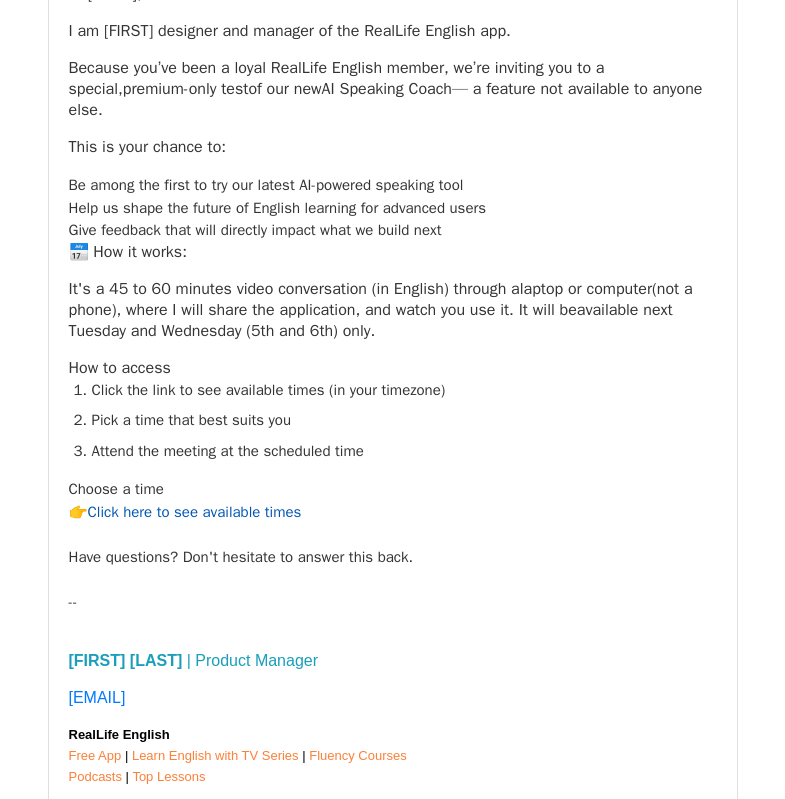 click on "Click here to see available times" at bounding box center [195, 512] 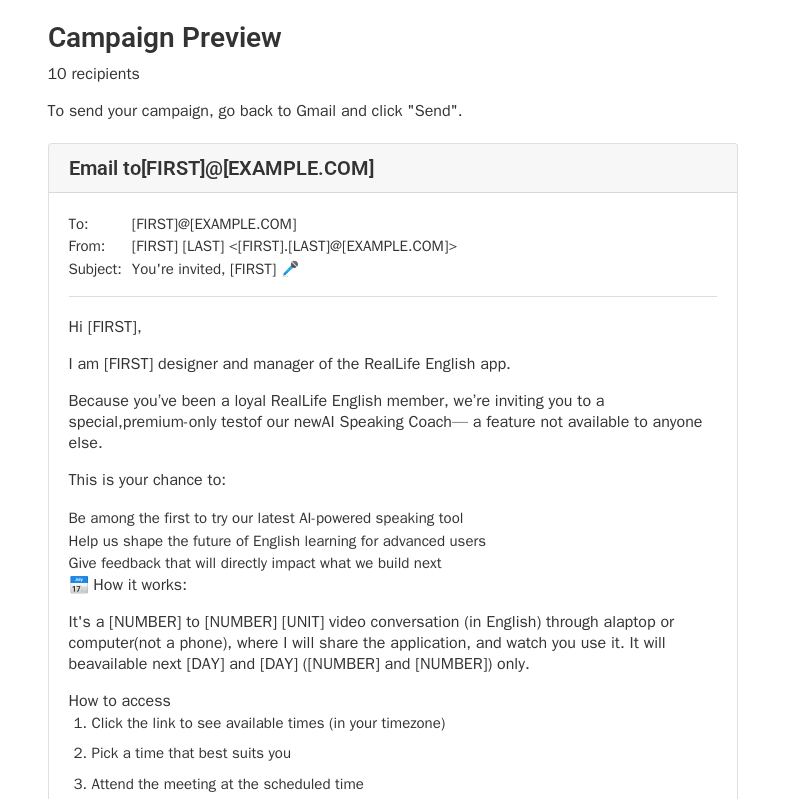 scroll, scrollTop: 0, scrollLeft: 0, axis: both 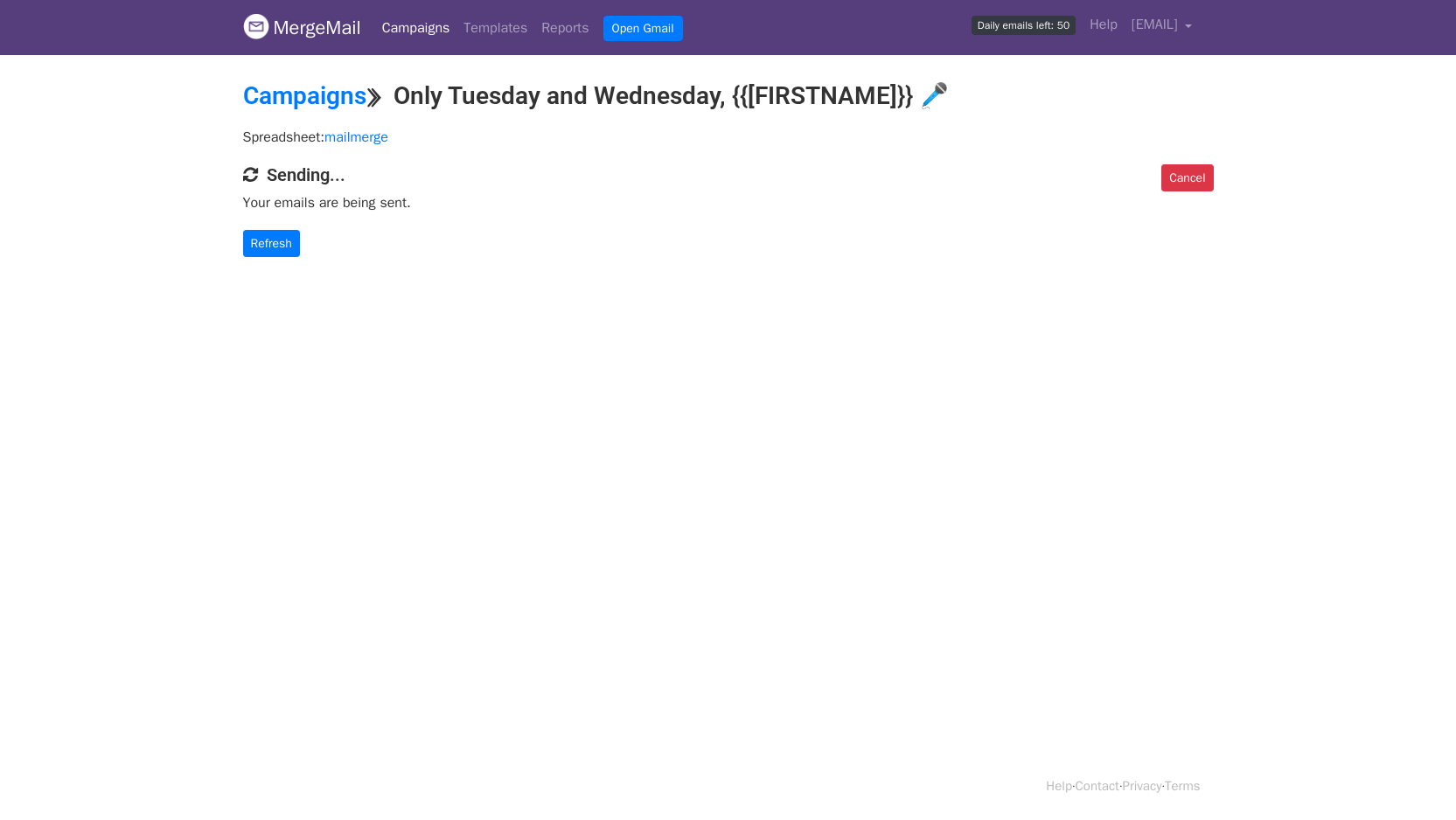 click on "MergeMail
Campaigns
Templates
Reports
Open Gmail
Daily emails left: 50
Help
leandrorossa.rle@gmail.com
Account
Unsubscribes
Integrations
Notification Settings
Sign out
New Features
You're all caught up!
Scheduled Campaigns
Schedule your emails to be sent later.
Read more
Account Reports
View reports across all of your campaigns to find highly-engaged recipients and to see which templates and campaigns have the most clicks and opens.
Read more
View my reports
Template Editor
Create beautiful emails using our powerful template editor.
Read more
View my templates
Campaigns
⟫
Only Tuesday and Wednesday, {{firstname}} 🎤
Spreadsheet:
mailmerge
Cancel
Sending...
Your emails are being sent.
Refresh
Help
·
Contact
·
·" at bounding box center (728, 410) 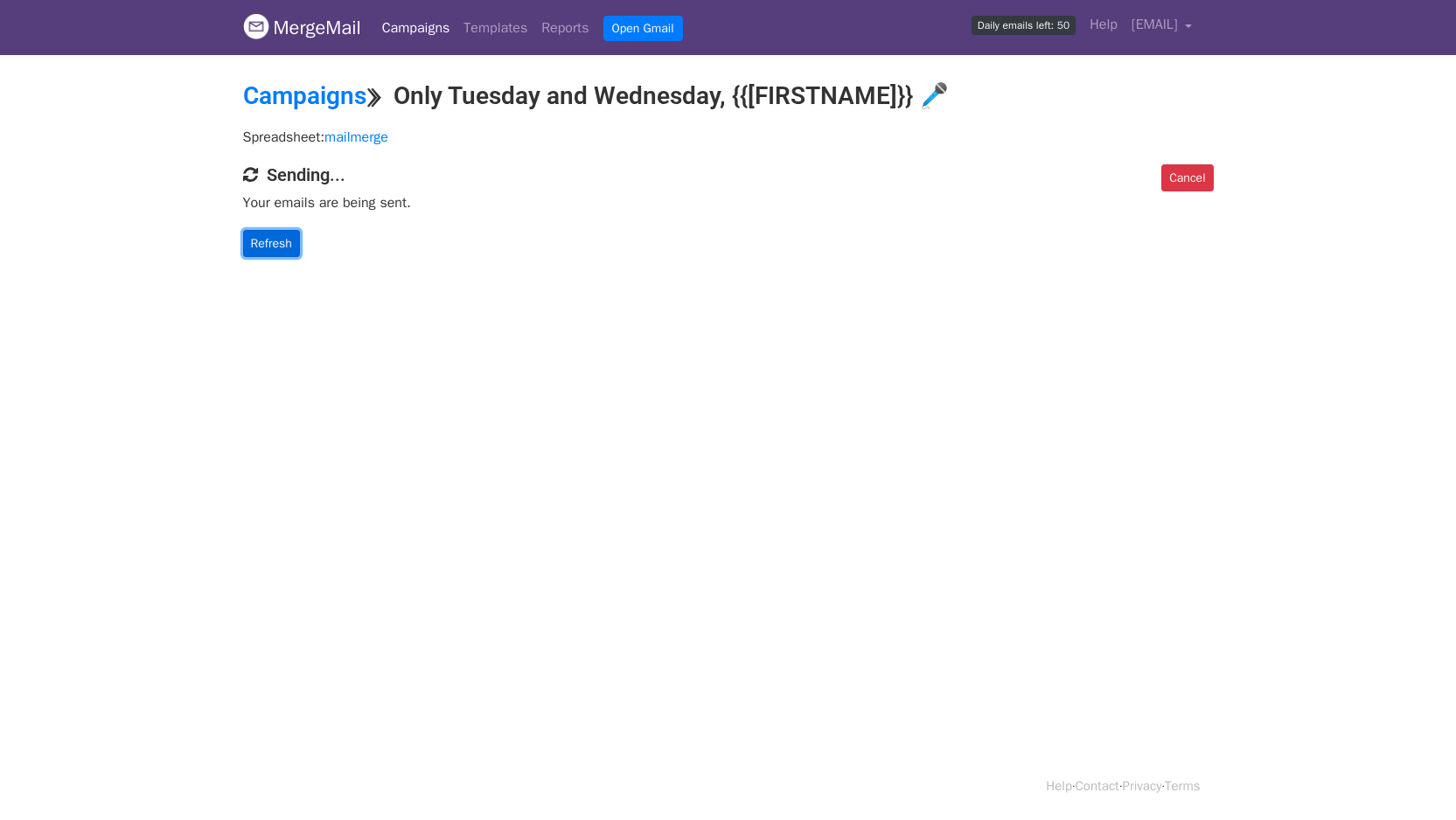 click on "Refresh" at bounding box center (271, 243) 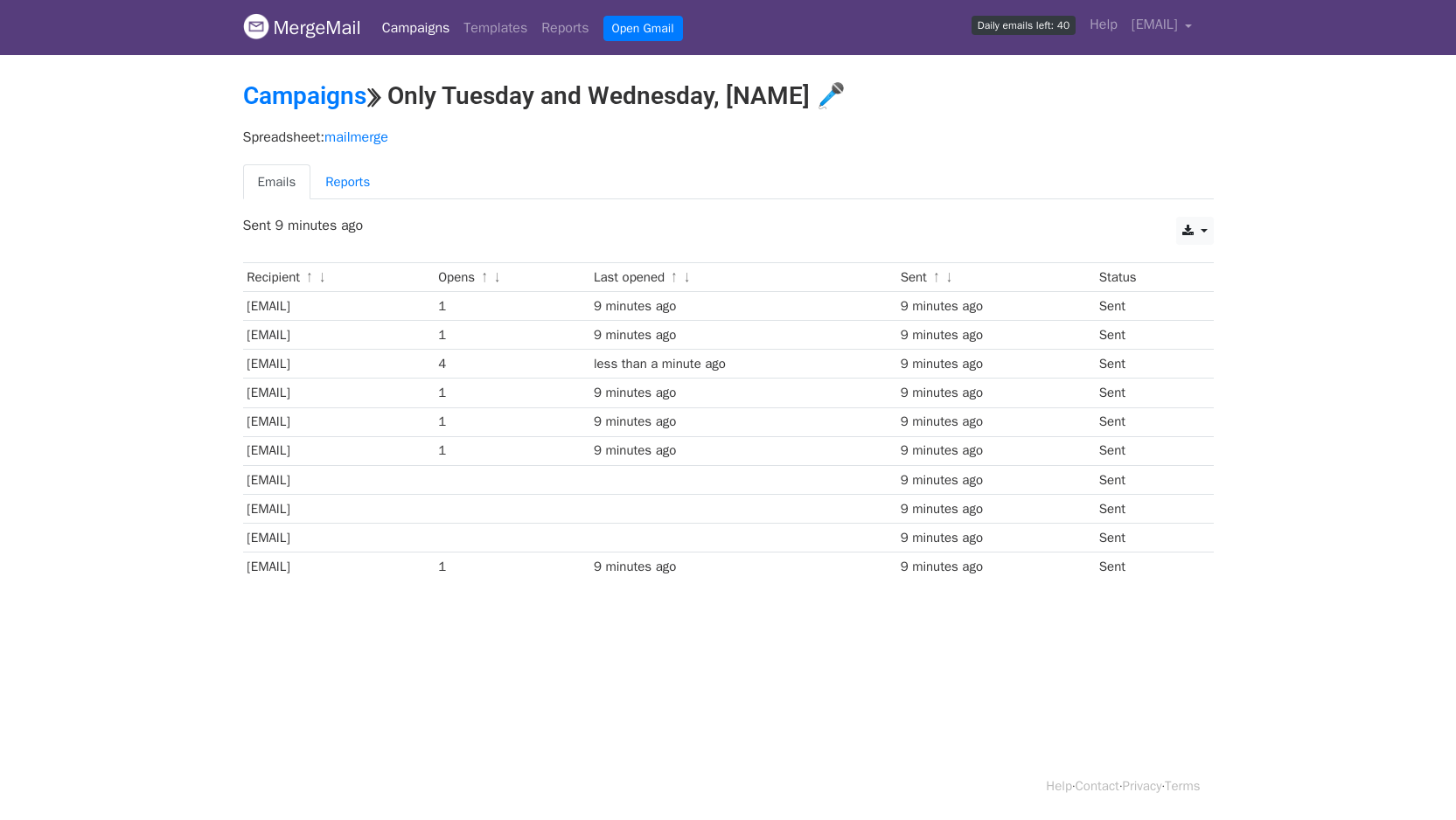 scroll, scrollTop: 0, scrollLeft: 0, axis: both 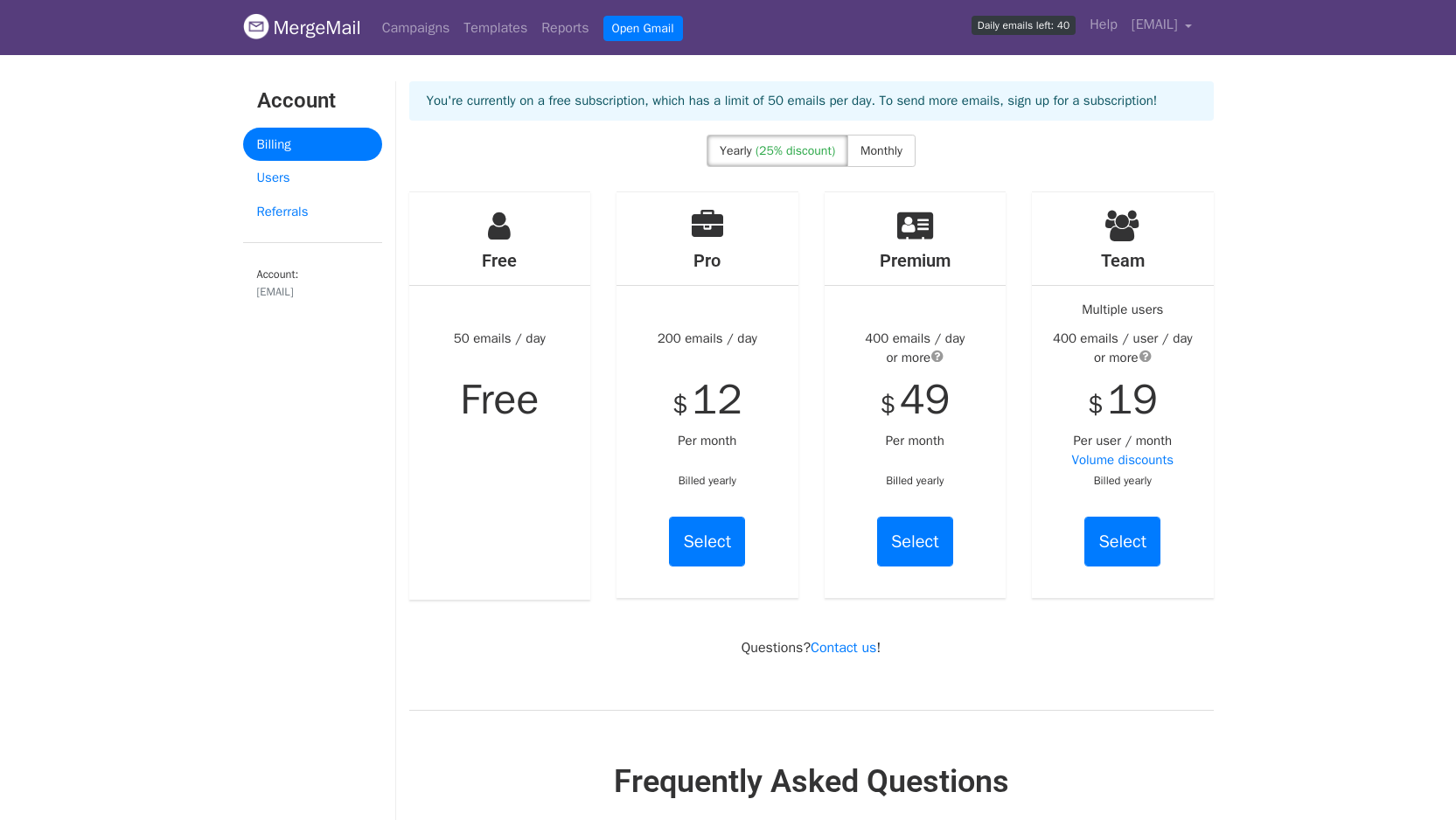 click on "Account
Billing
Users
Referrals
Account:
[EMAIL]" at bounding box center [313, 875] 